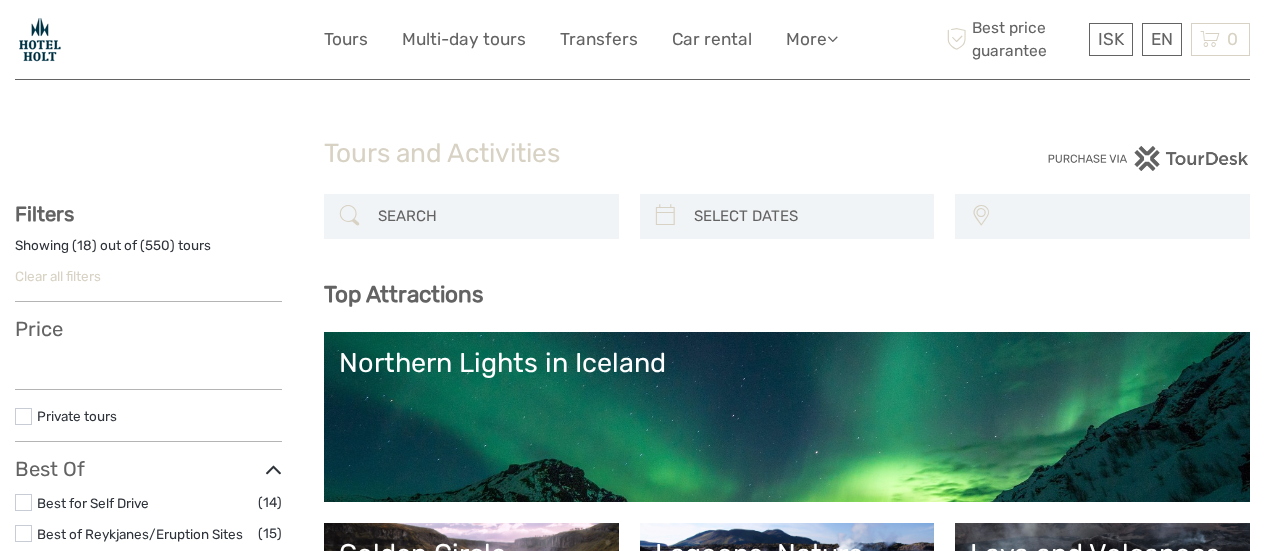 select 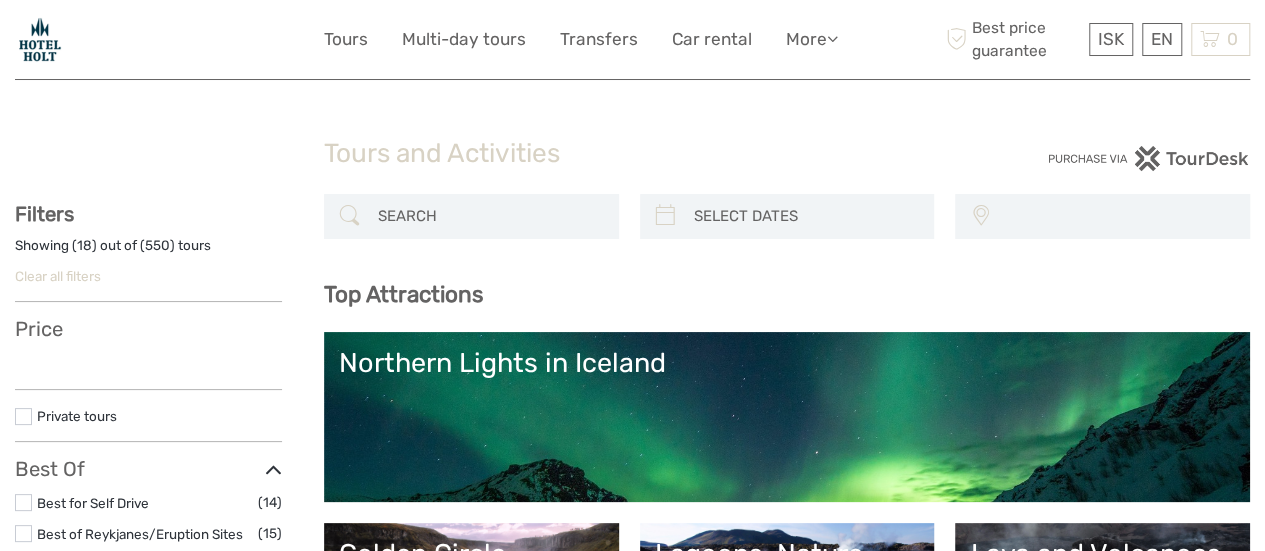 scroll, scrollTop: 0, scrollLeft: 0, axis: both 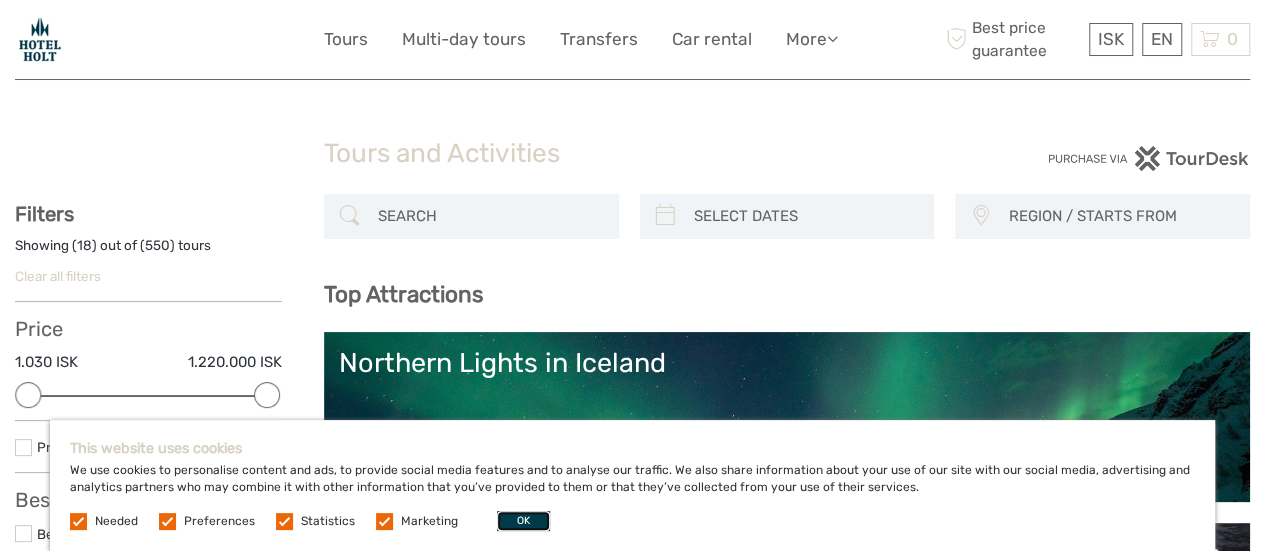 click on "OK" at bounding box center (523, 521) 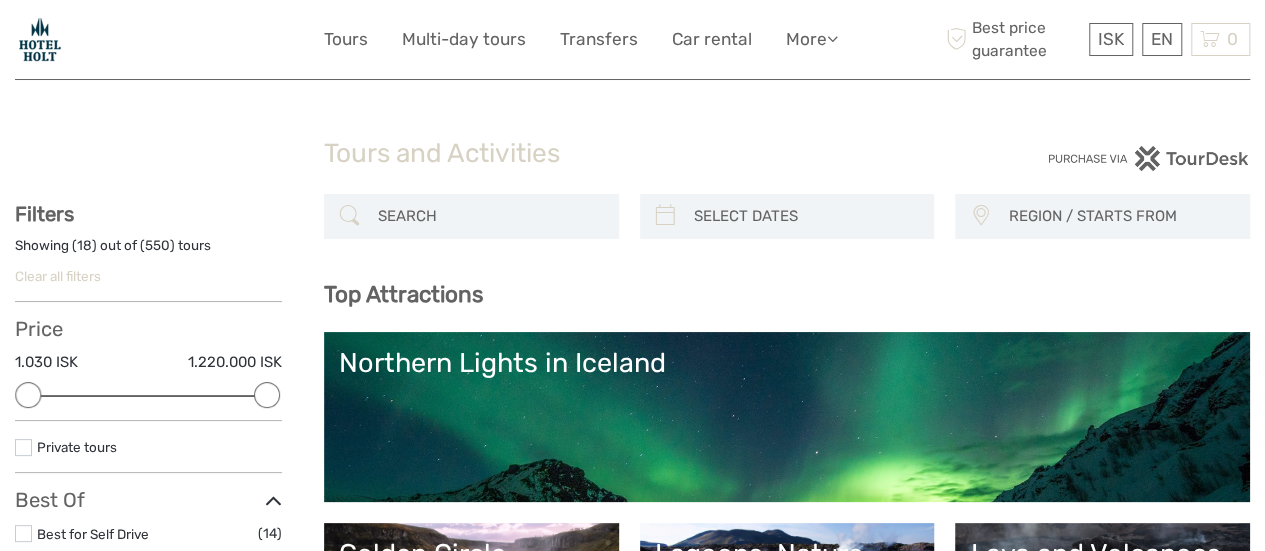 type on "08/08/2025" 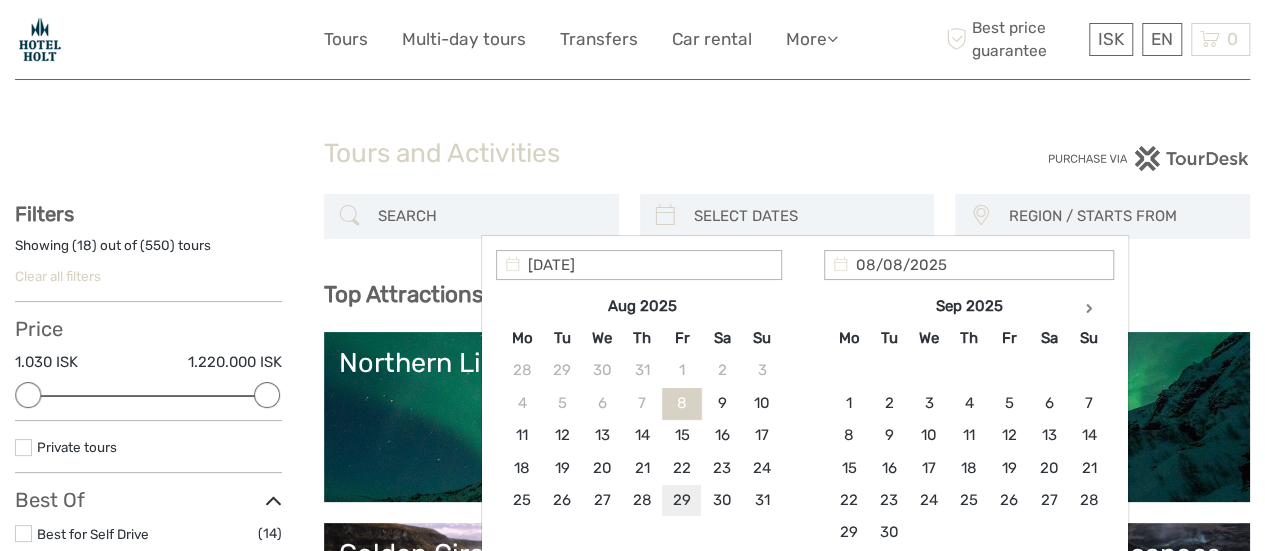 type on "29/08/2025" 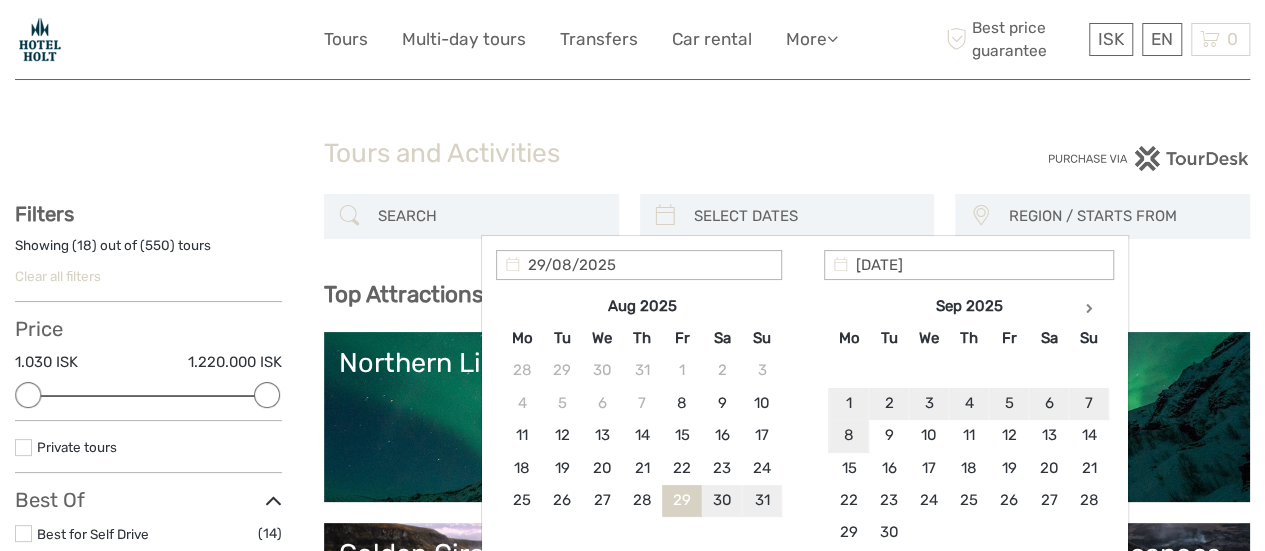 type on "[DATE]" 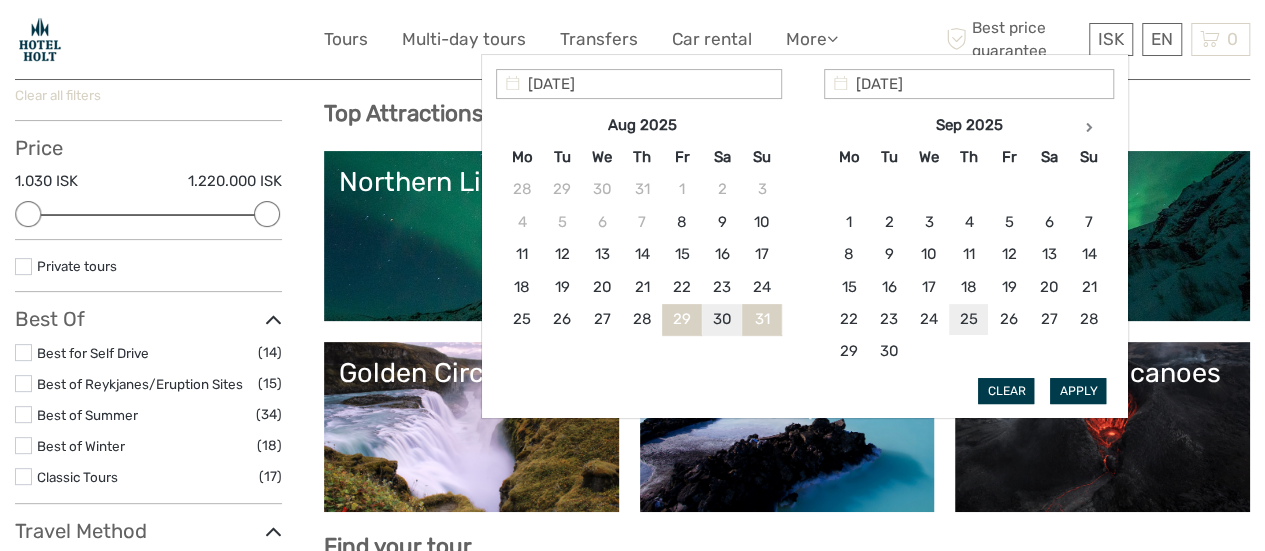 scroll, scrollTop: 200, scrollLeft: 0, axis: vertical 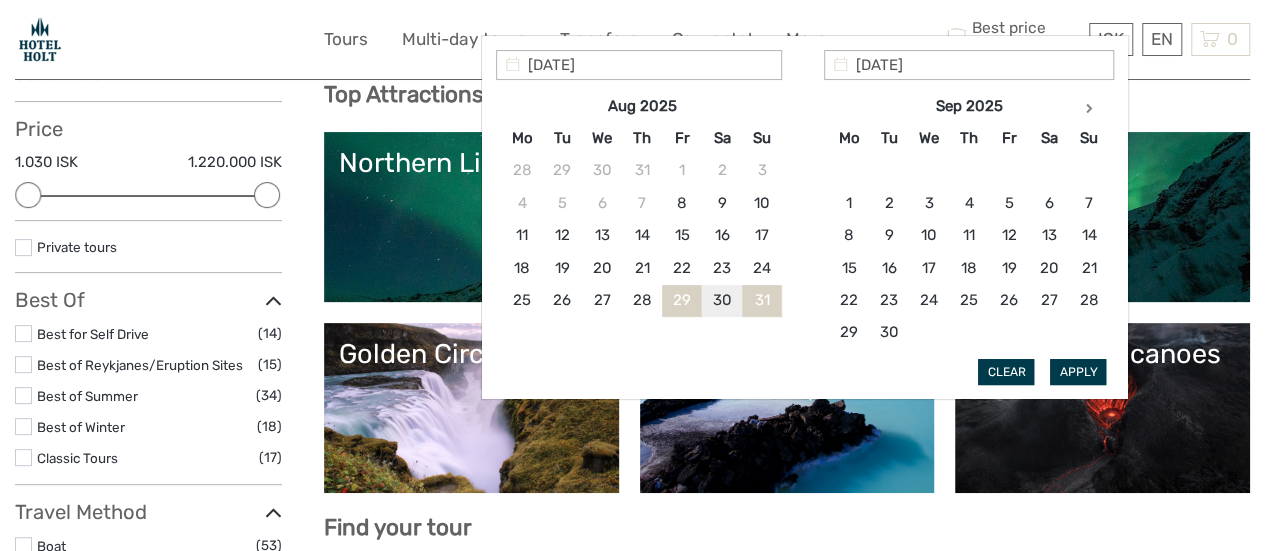 type on "29/08/2025" 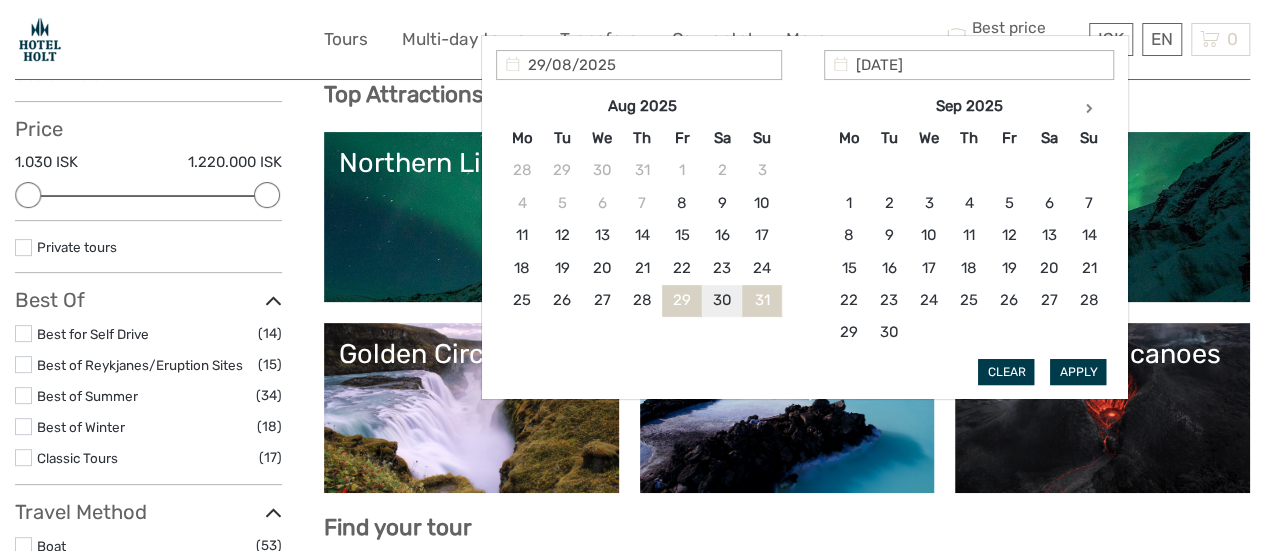 click on "Apply" at bounding box center (1078, 372) 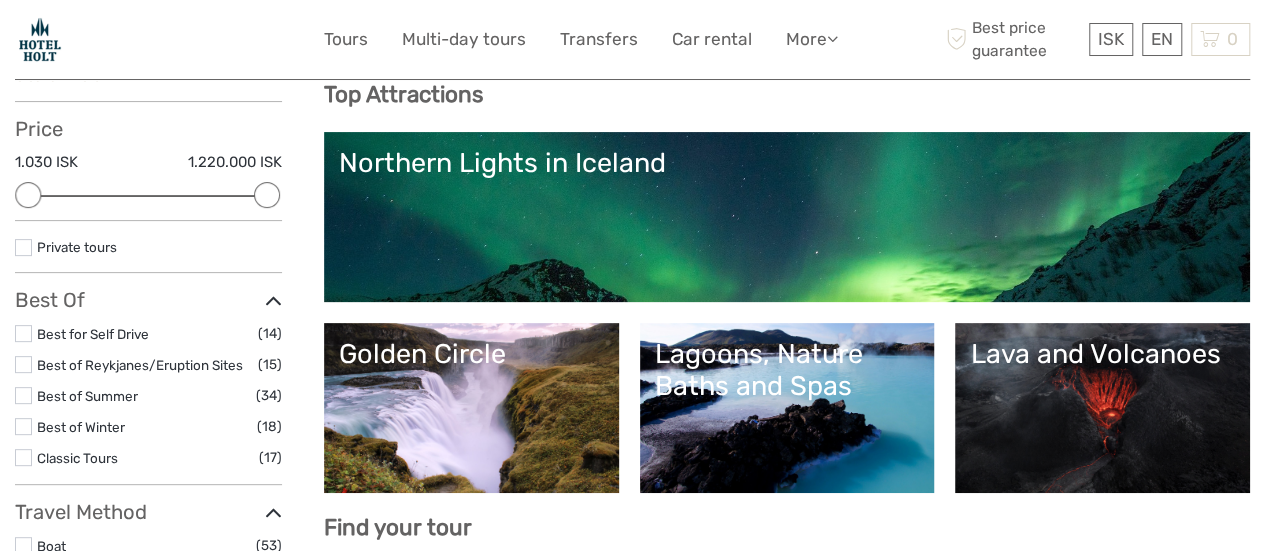scroll, scrollTop: 139, scrollLeft: 0, axis: vertical 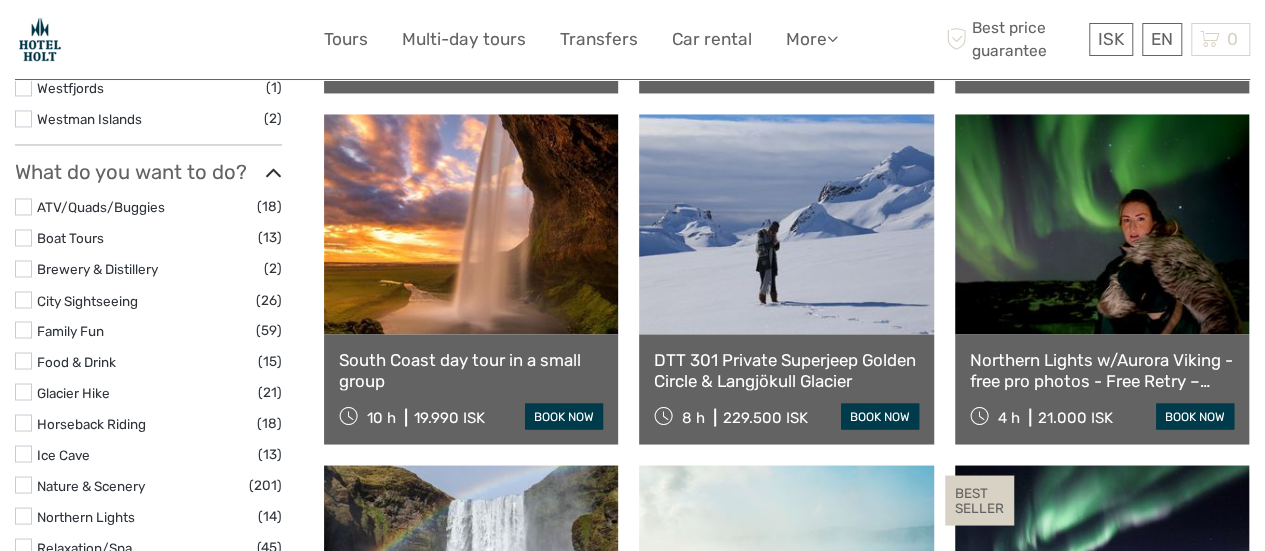 click at bounding box center [471, 224] 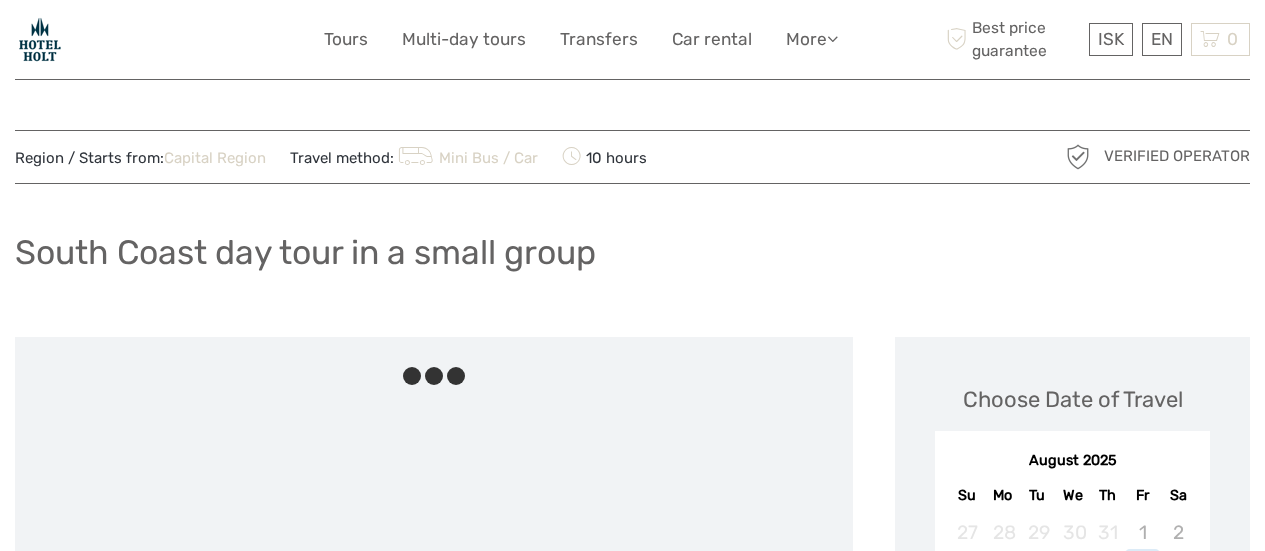 scroll, scrollTop: 0, scrollLeft: 0, axis: both 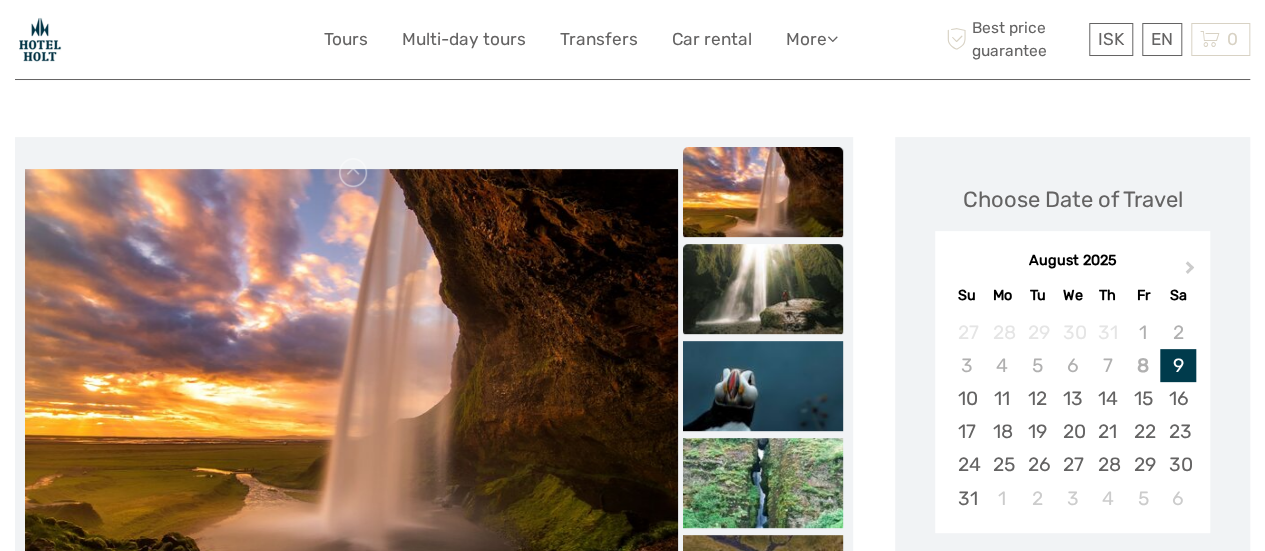 click at bounding box center [763, 289] 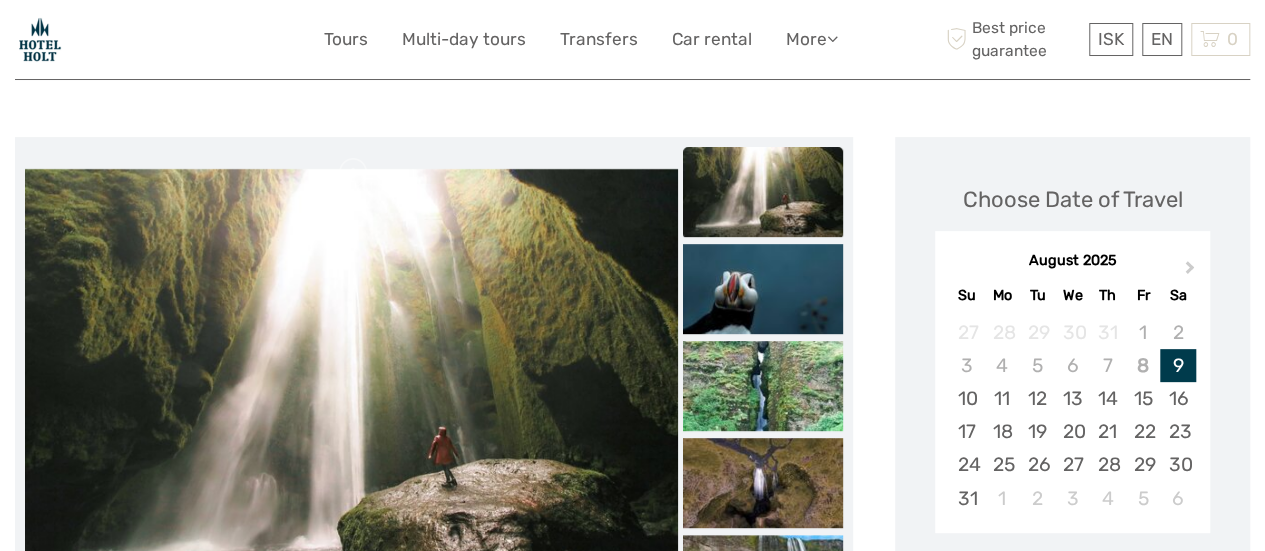 click at bounding box center [763, 289] 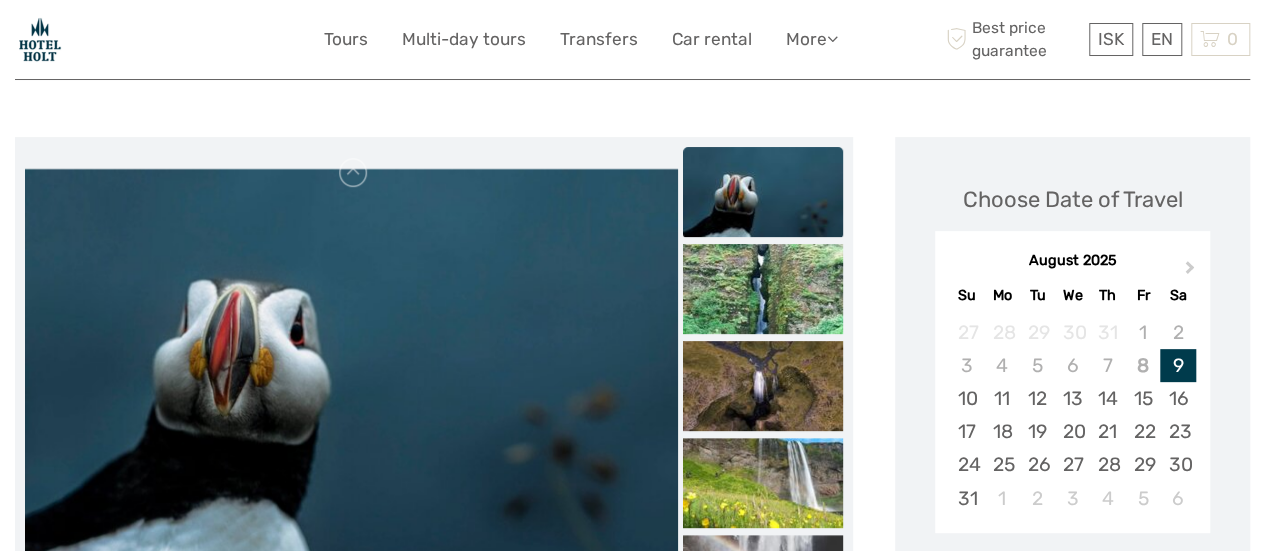 click at bounding box center (763, 289) 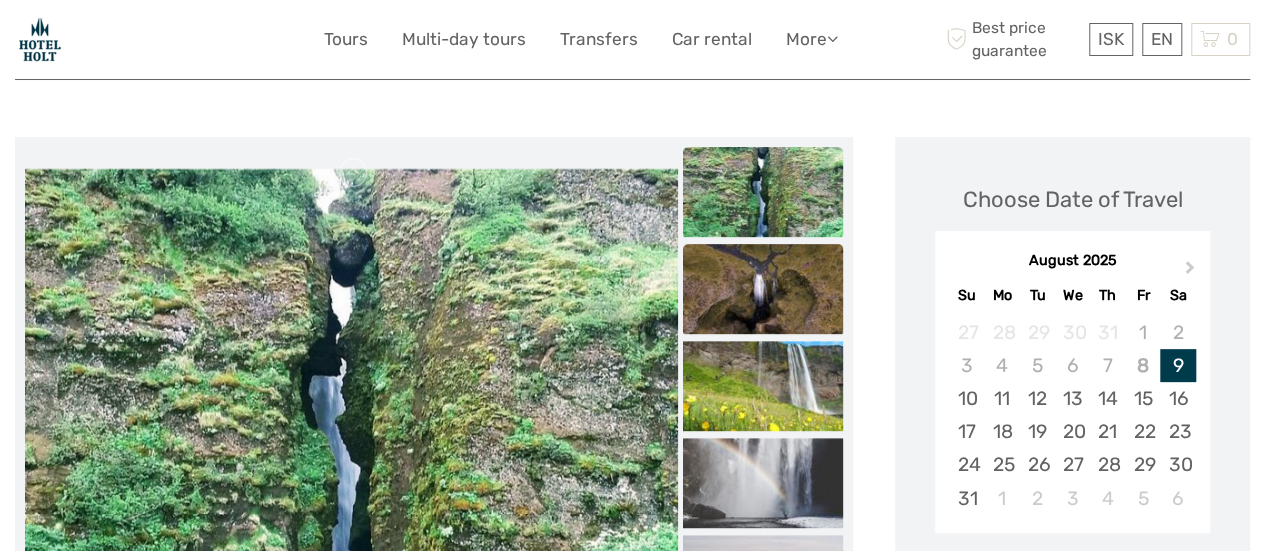 click at bounding box center [763, 289] 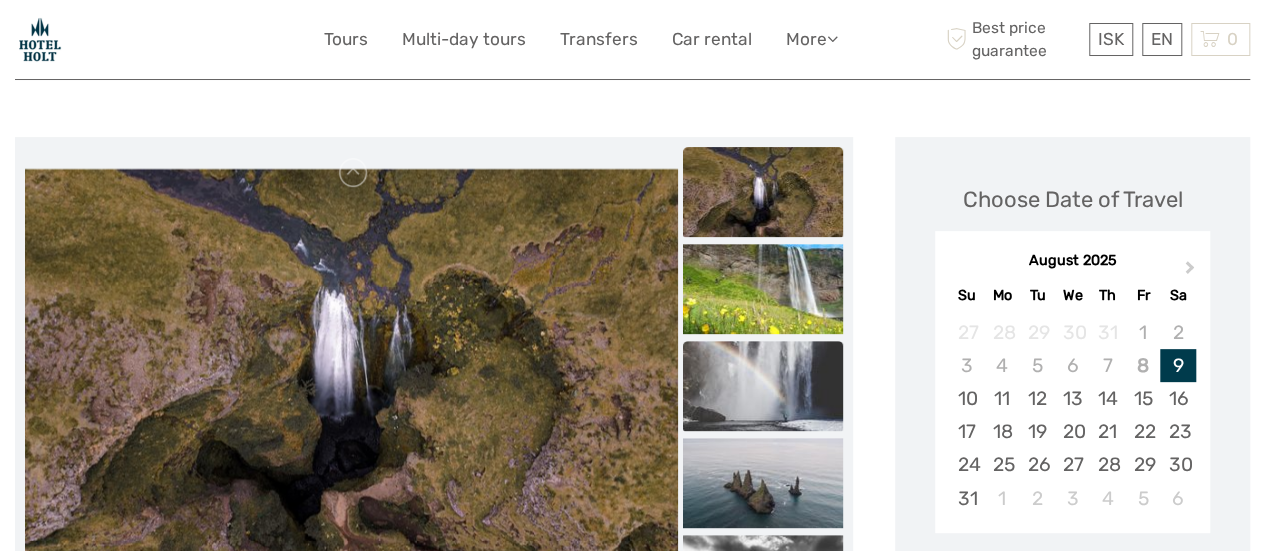 click at bounding box center (763, 386) 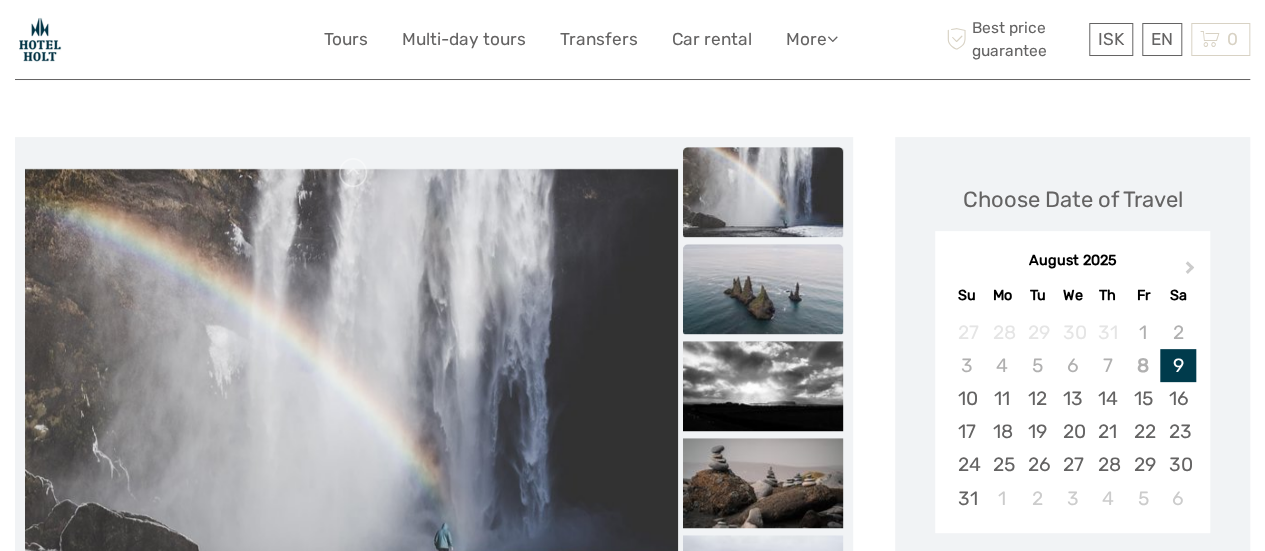 click at bounding box center (763, 289) 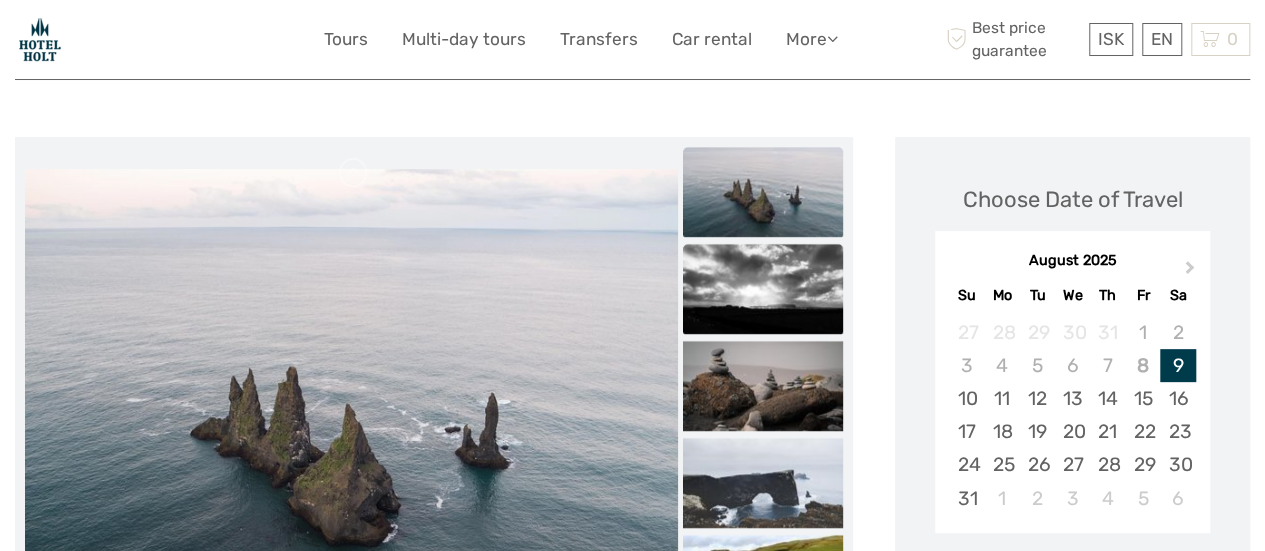 click at bounding box center (763, 289) 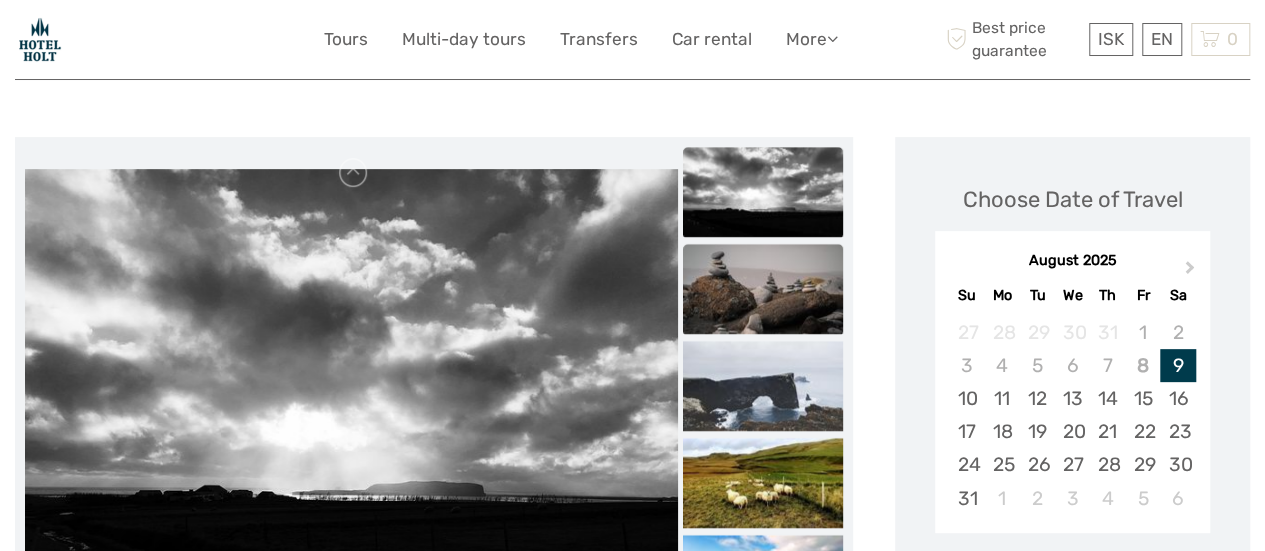 click at bounding box center (763, 289) 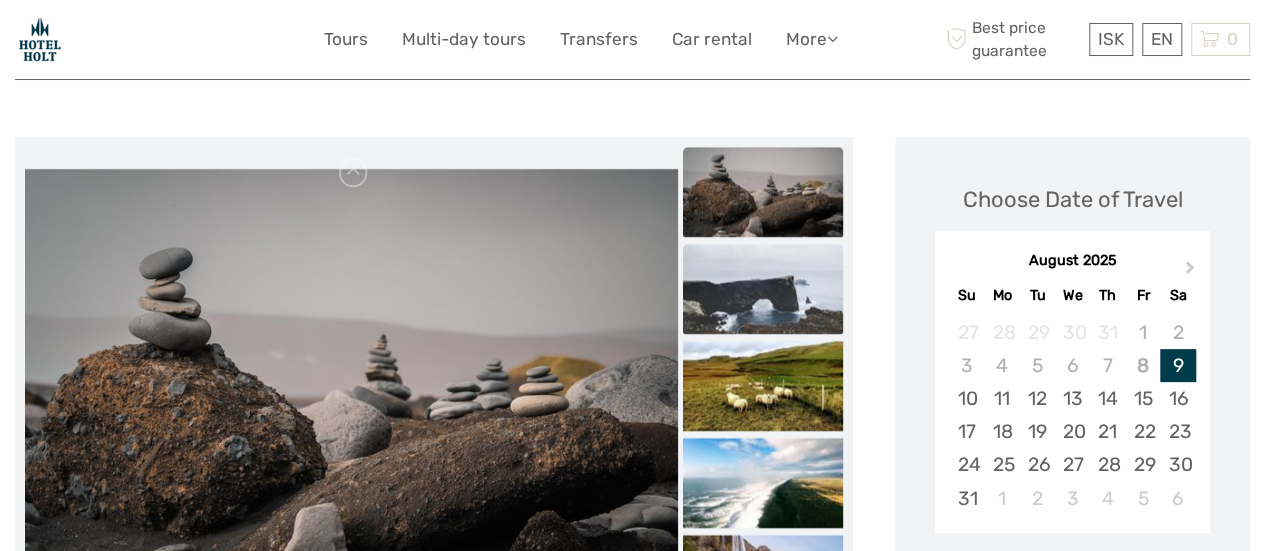 click at bounding box center (763, 289) 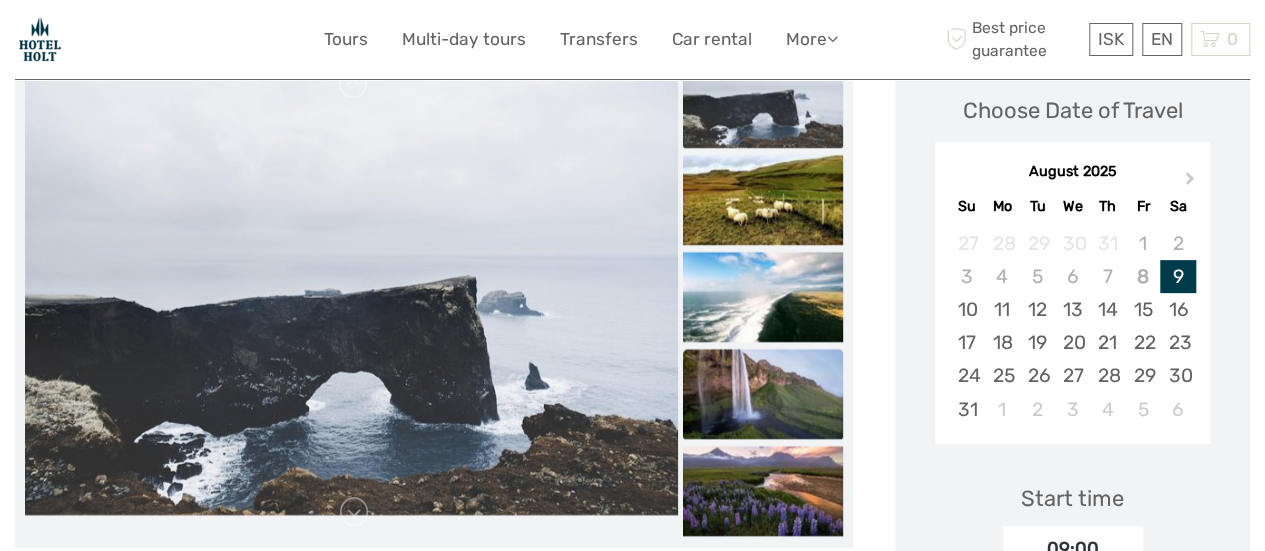 scroll, scrollTop: 400, scrollLeft: 0, axis: vertical 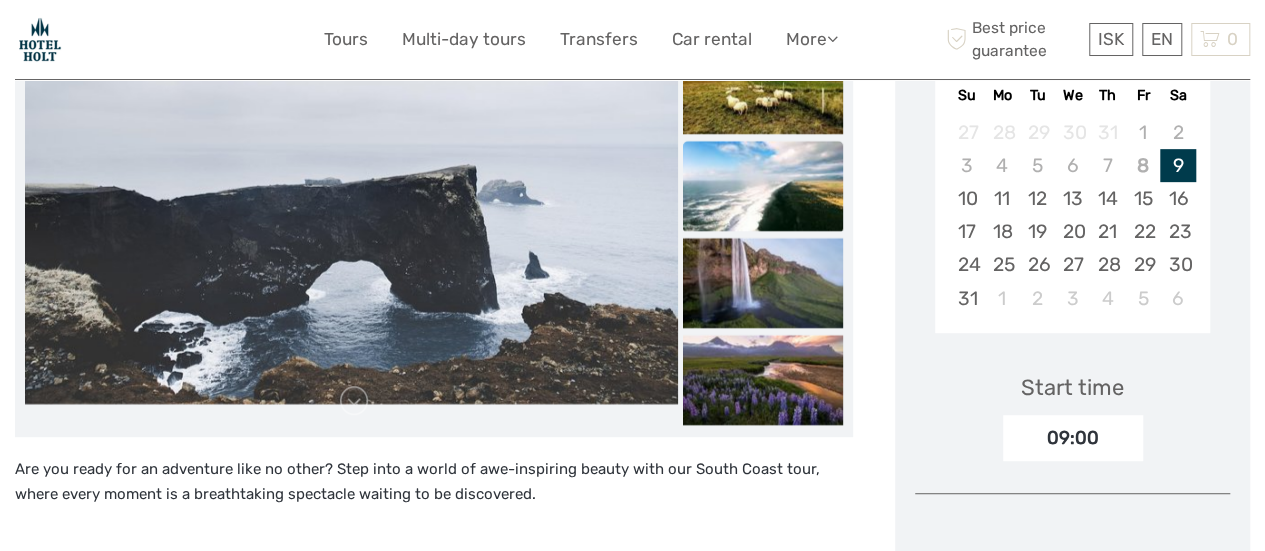 click at bounding box center (763, 186) 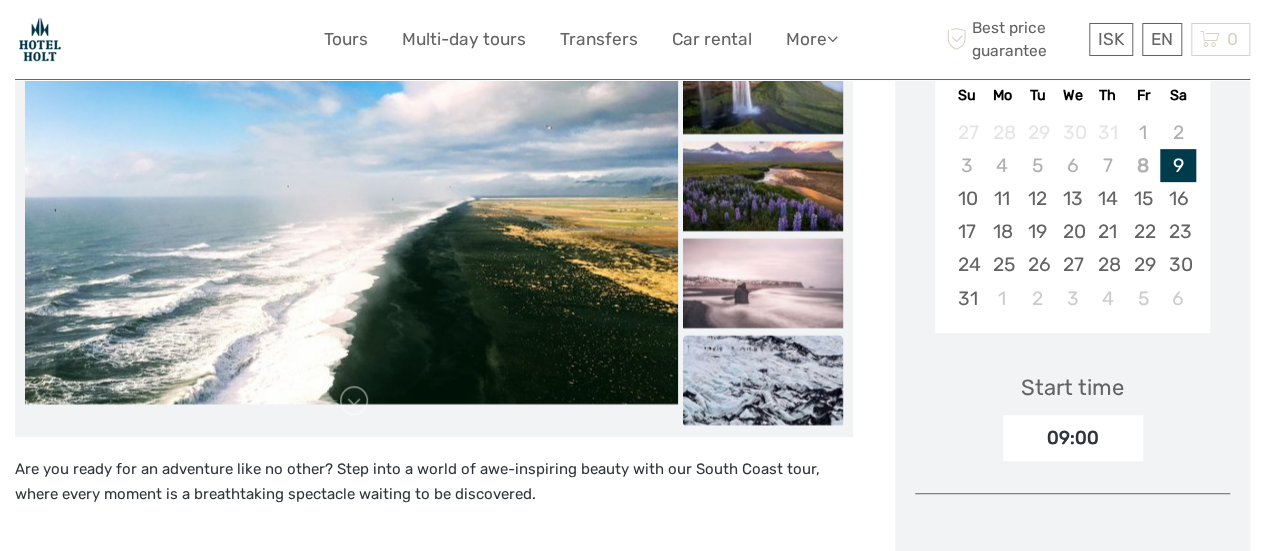 click at bounding box center [763, 380] 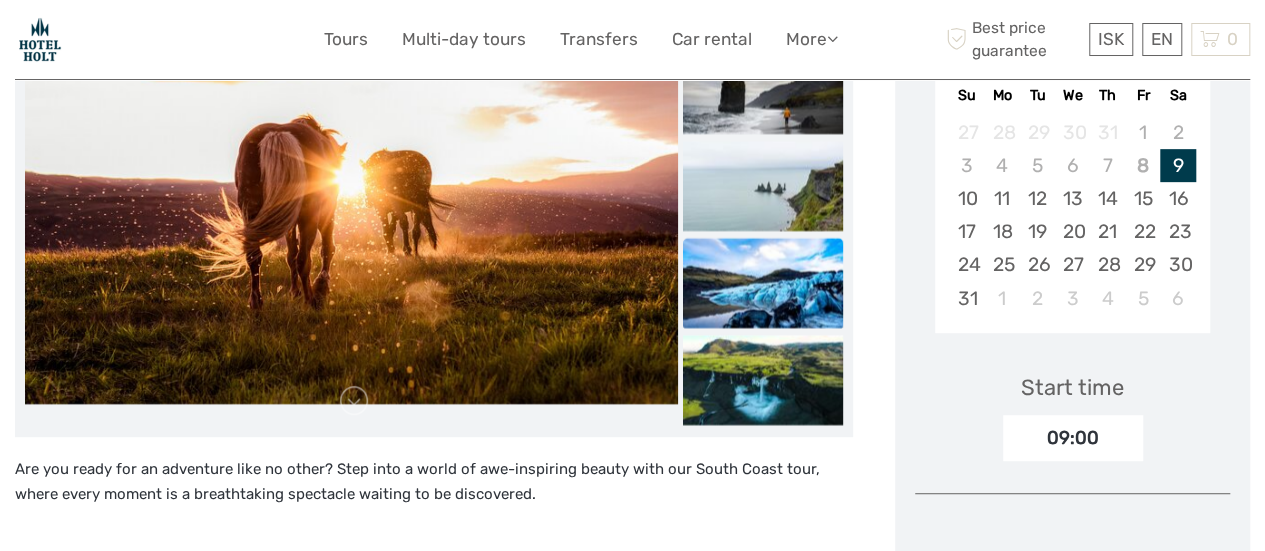 click at bounding box center [763, 380] 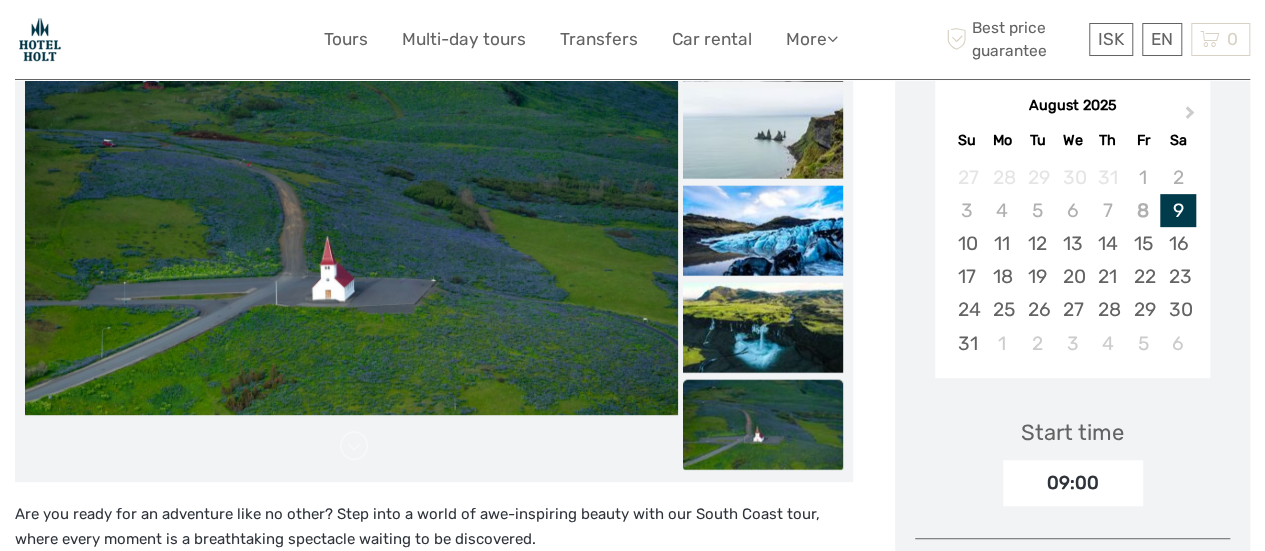scroll, scrollTop: 400, scrollLeft: 0, axis: vertical 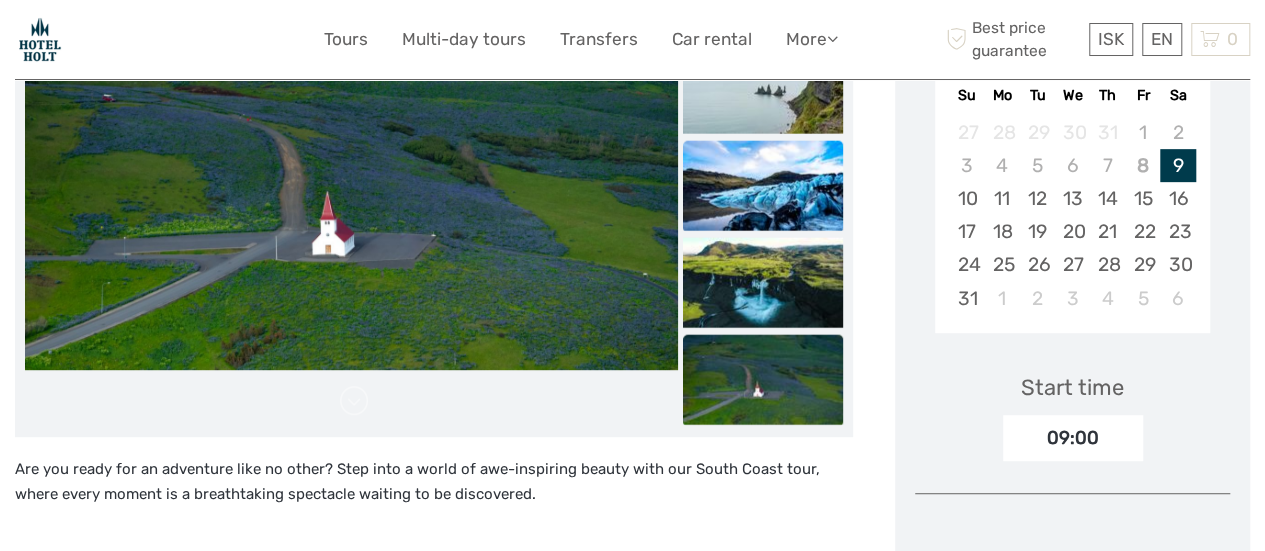click at bounding box center [763, 185] 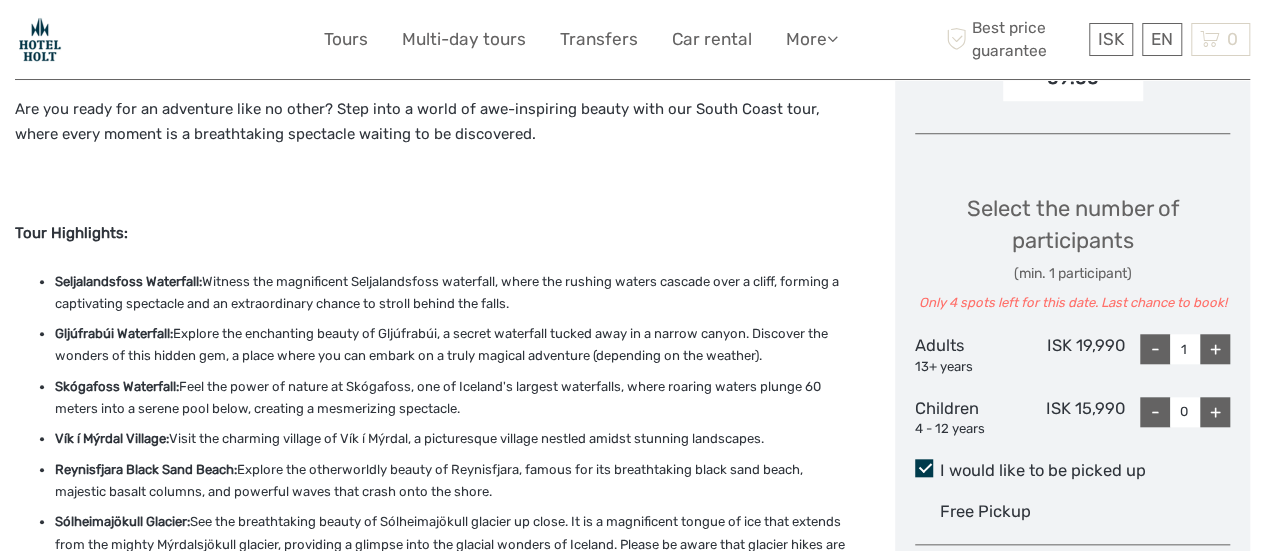 scroll, scrollTop: 800, scrollLeft: 0, axis: vertical 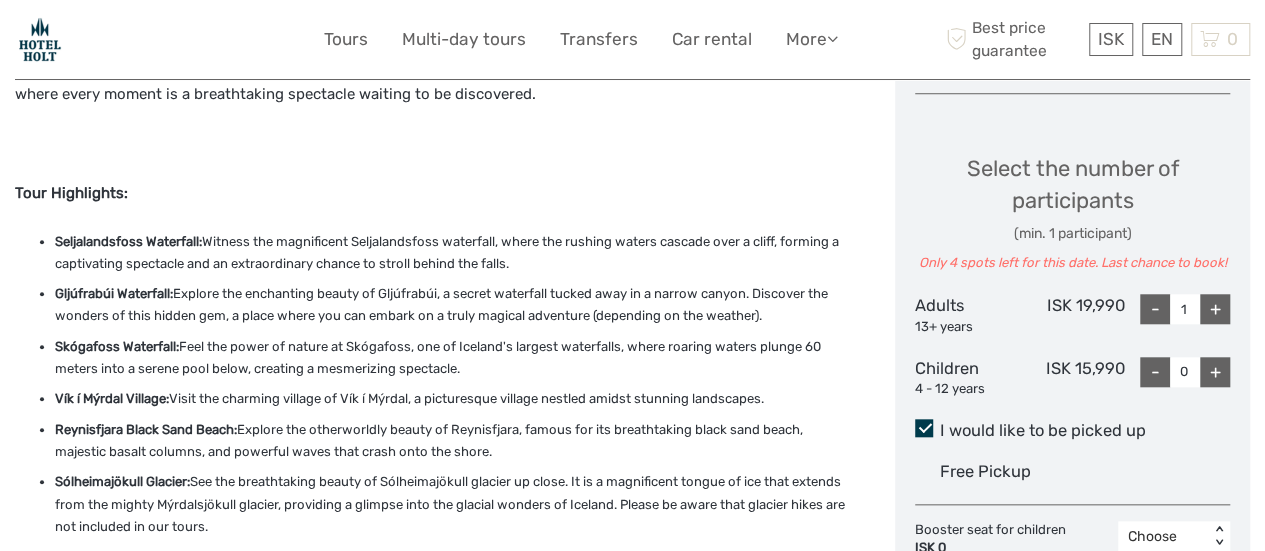 click on "+" at bounding box center [1215, 309] 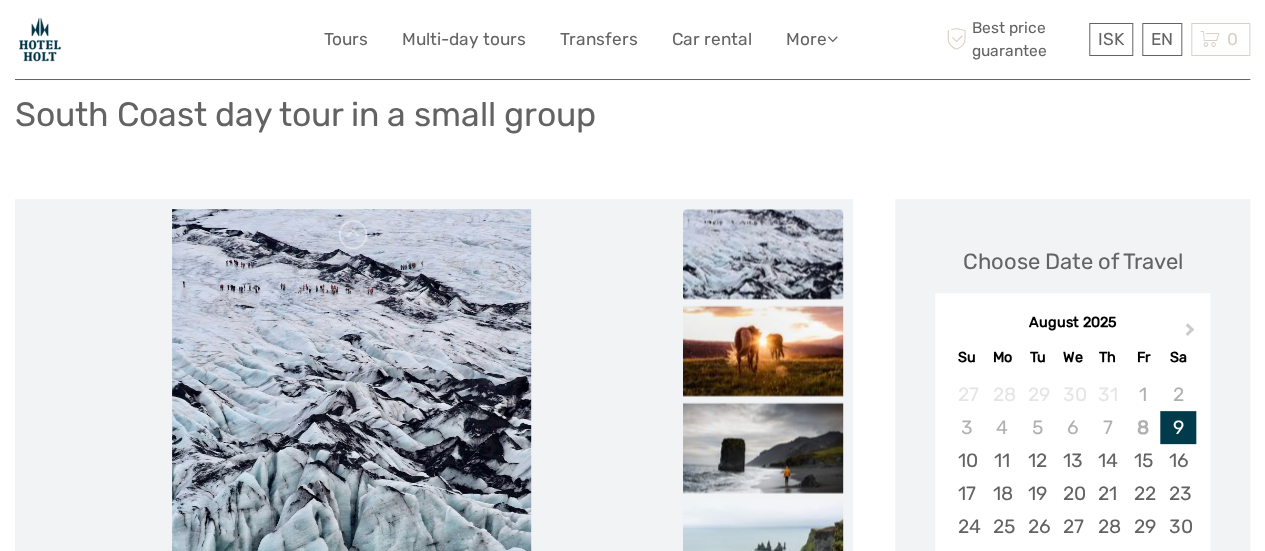 scroll, scrollTop: 0, scrollLeft: 0, axis: both 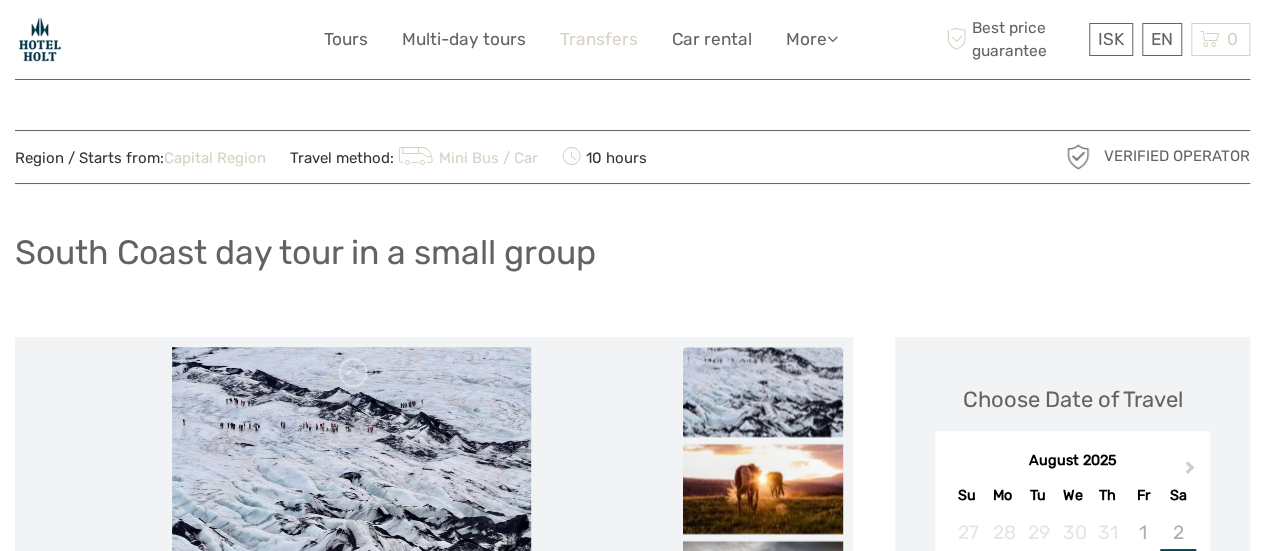 click on "Transfers" at bounding box center (599, 39) 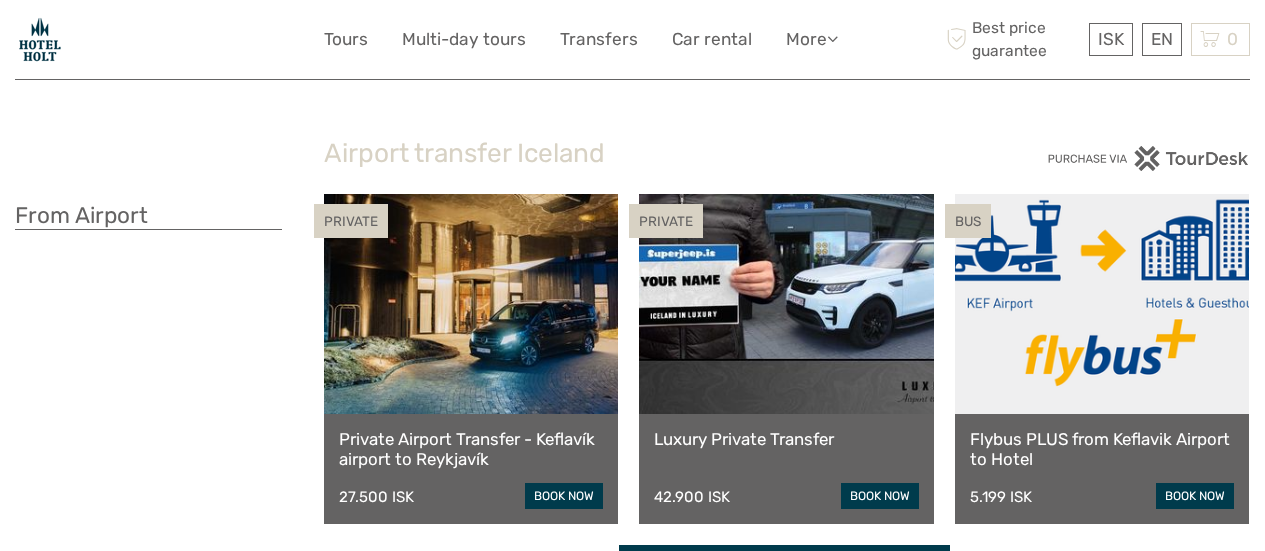 scroll, scrollTop: 0, scrollLeft: 0, axis: both 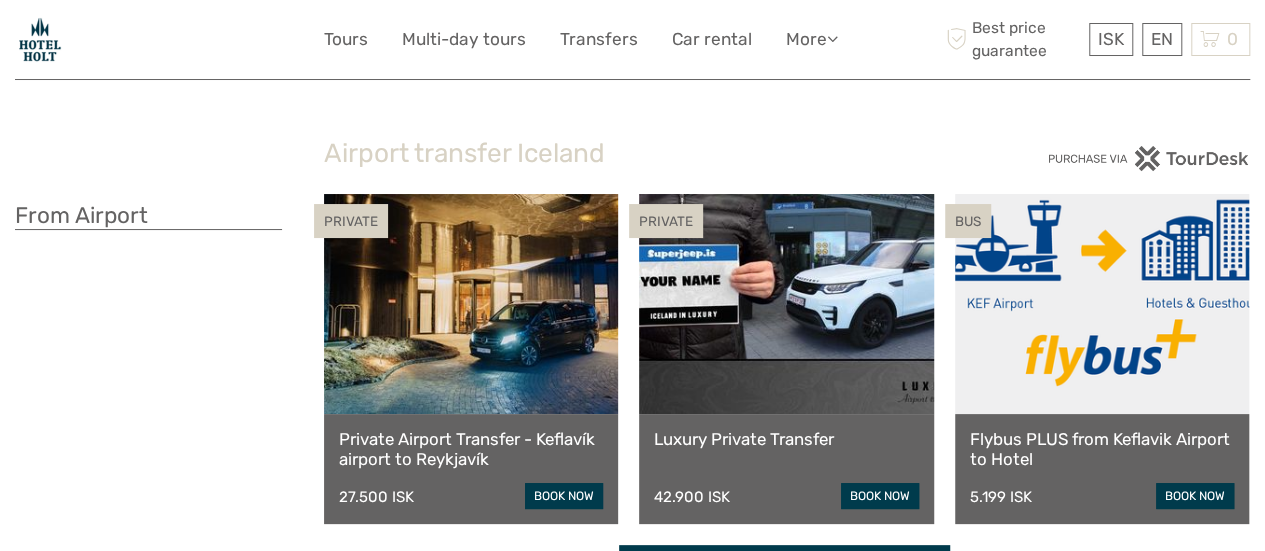 click on "Airport transfer Iceland
From Airport
PRIVATE
Private Airport Transfer - Keflavík airport to Reykjavík
27.500 ISK
book now
PRIVATE
Luxury Private Transfer
42.900 ISK
book now
BUS
FlybusPLUS from Keflavik Airport to Hotel
5.199 ISK
book now
See more options from Keflavík airport
To Airport
PRIVATE
Reykjavik to Keflavik Airport
49.900 ISK
book now
BUS" at bounding box center (632, 597) 